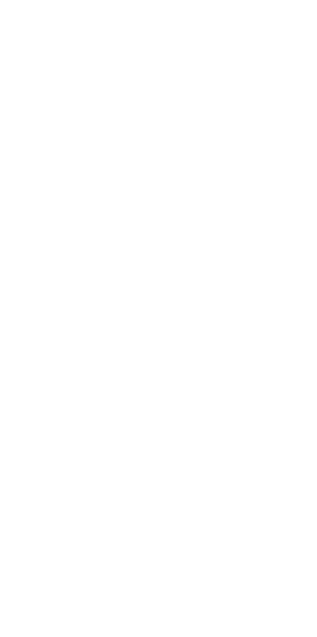 scroll, scrollTop: 0, scrollLeft: 0, axis: both 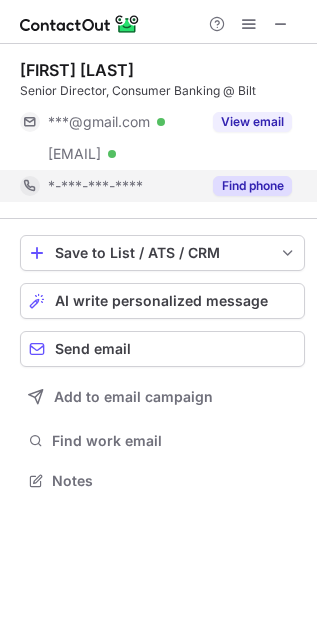 drag, startPoint x: 225, startPoint y: 172, endPoint x: 273, endPoint y: 175, distance: 48.09366 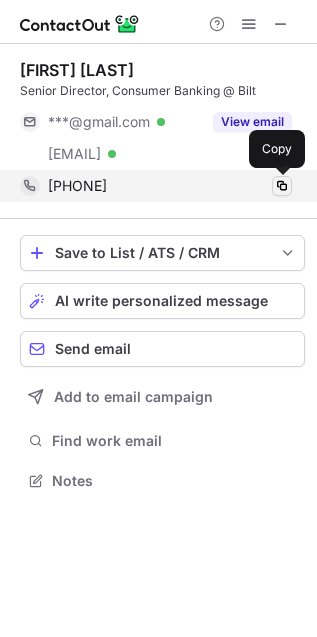 click at bounding box center [282, 186] 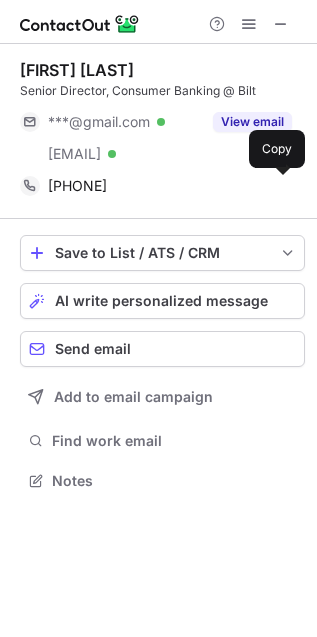 type 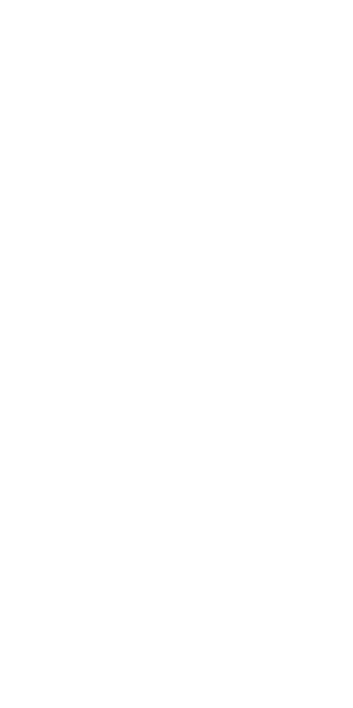 scroll, scrollTop: 0, scrollLeft: 0, axis: both 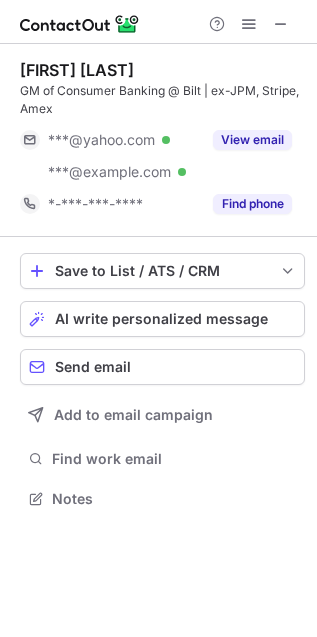 click on "[FIRST] [LAST] GM of Consumer Banking @ Bilt | ex-JPM, Stripe, Amex ***@example.com Verified ***@example.com Verified View email *-***-***-**** Find phone" at bounding box center (162, 140) 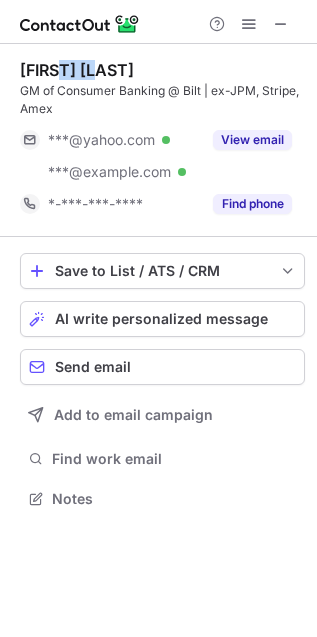 click on "Adam Elbaz GM of Consumer Banking @ Bilt | ex-JPM, Stripe, Amex ***@yahoo.com Verified ***@bilt.com Verified View email *-***-***-**** Find phone" at bounding box center [162, 140] 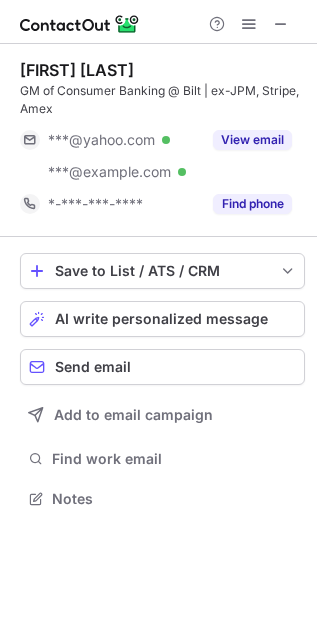 click on "Adam Elbaz" at bounding box center (77, 70) 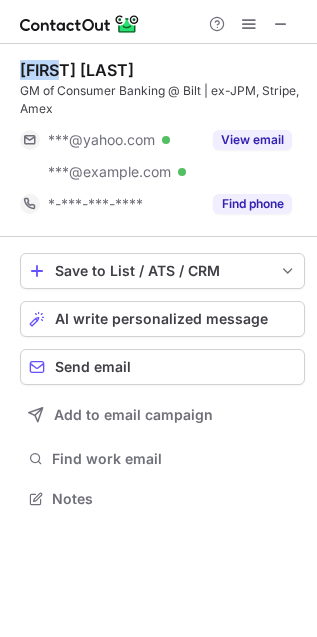 click on "Adam Elbaz" at bounding box center [77, 70] 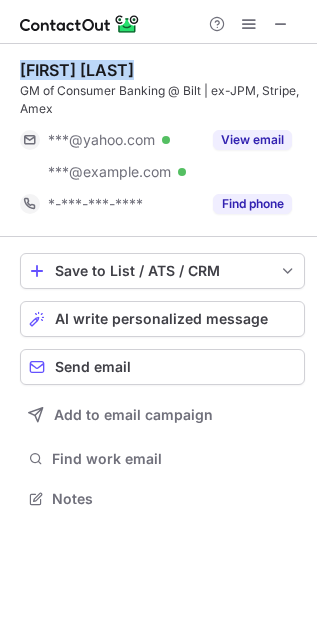 click on "Adam Elbaz" at bounding box center (77, 70) 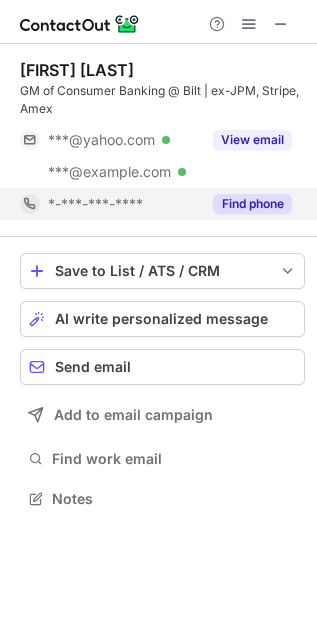 click on "Find phone" at bounding box center (246, 204) 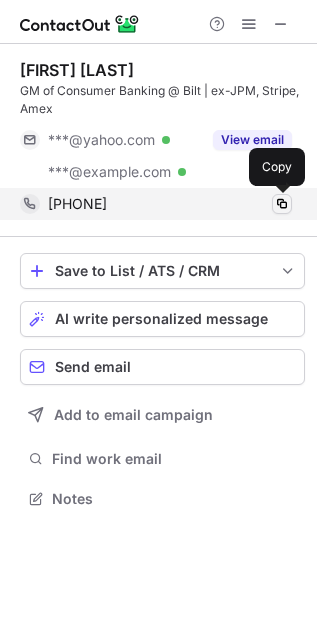click at bounding box center [282, 204] 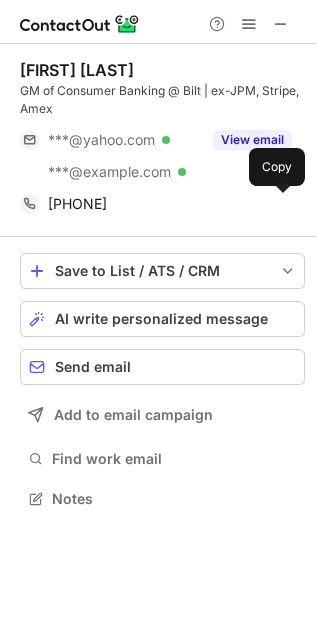 type 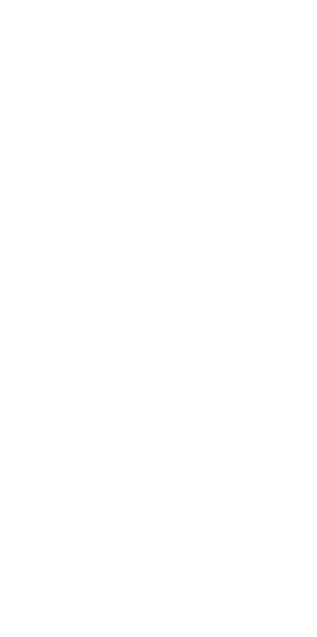 scroll, scrollTop: 0, scrollLeft: 0, axis: both 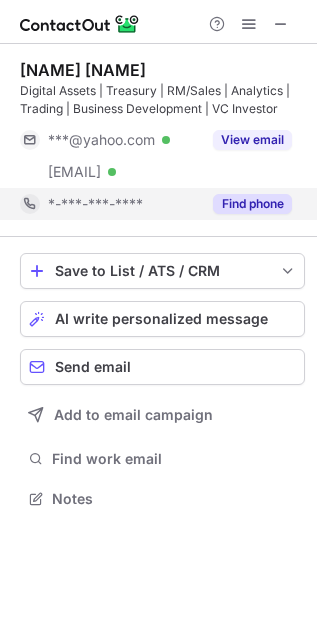 click on "Find phone" at bounding box center (252, 204) 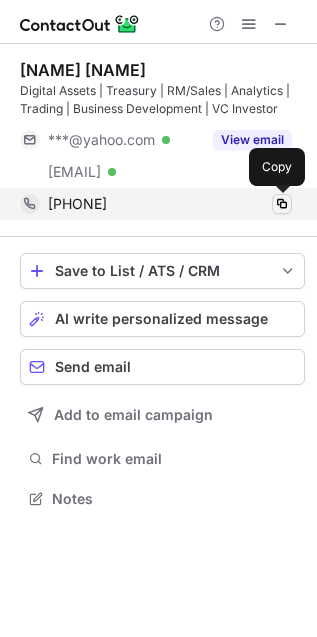 click at bounding box center (282, 204) 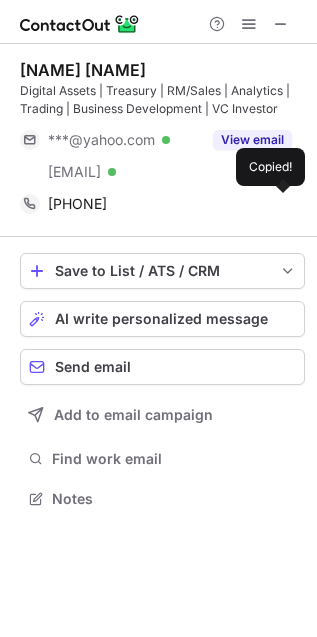 type 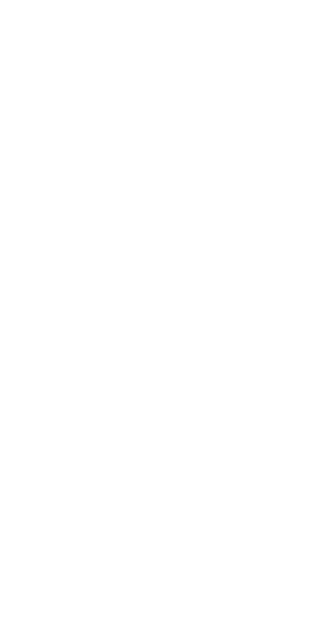 scroll, scrollTop: 0, scrollLeft: 0, axis: both 